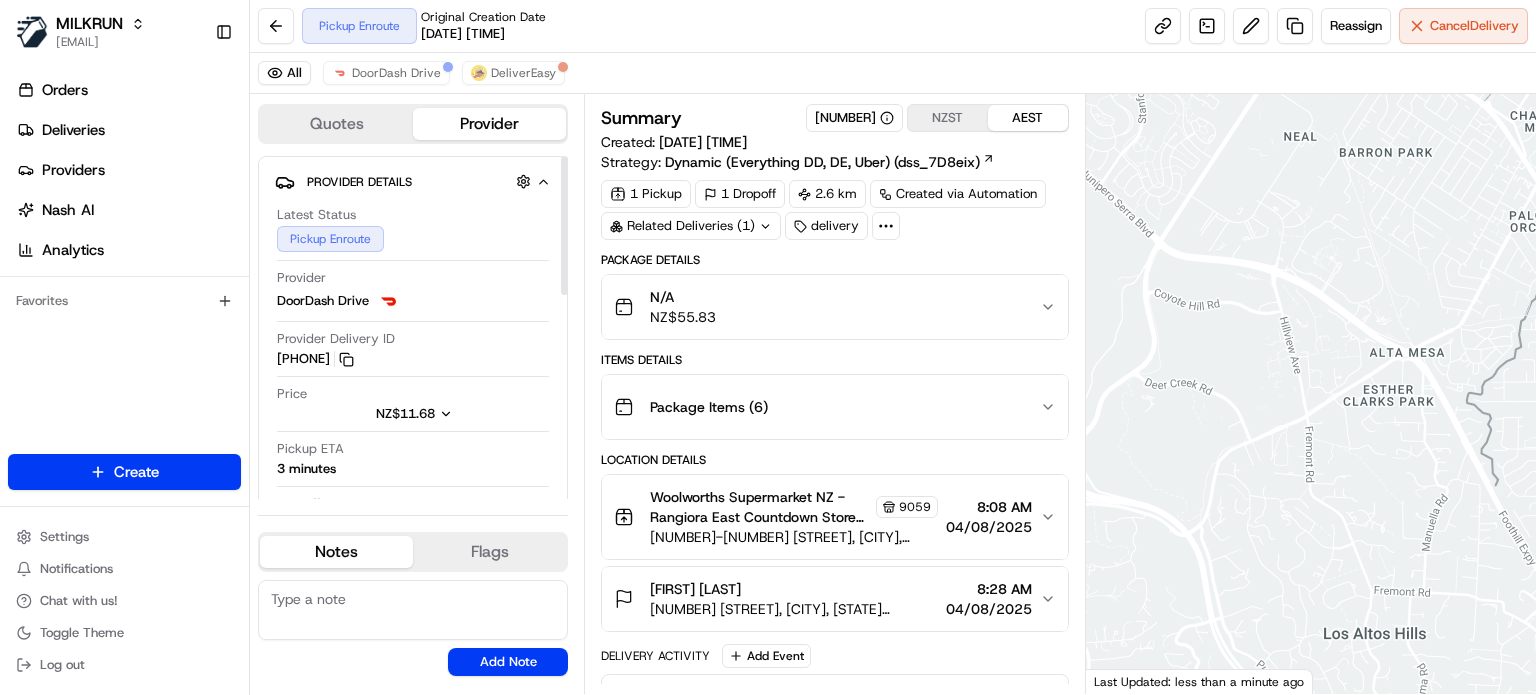 scroll, scrollTop: 0, scrollLeft: 0, axis: both 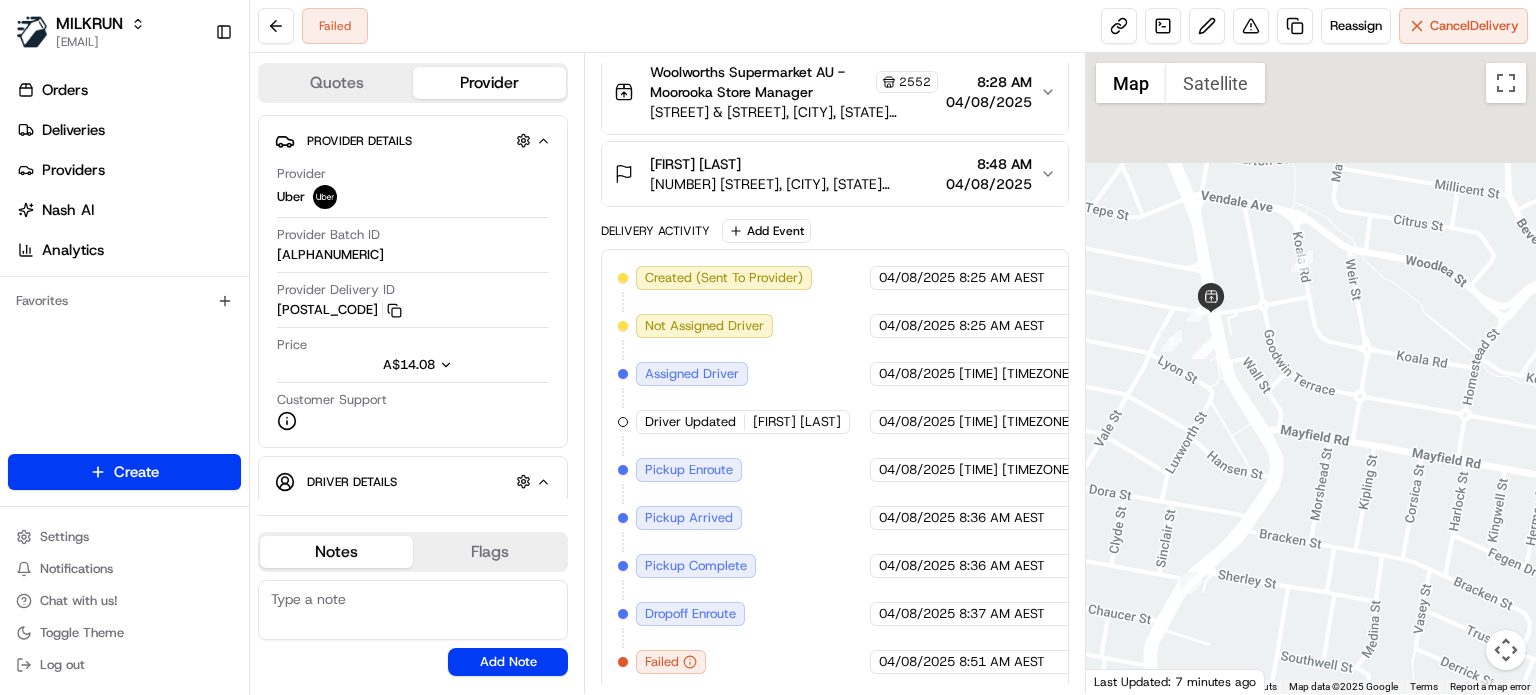 drag, startPoint x: 1205, startPoint y: 274, endPoint x: 1271, endPoint y: 442, distance: 180.49931 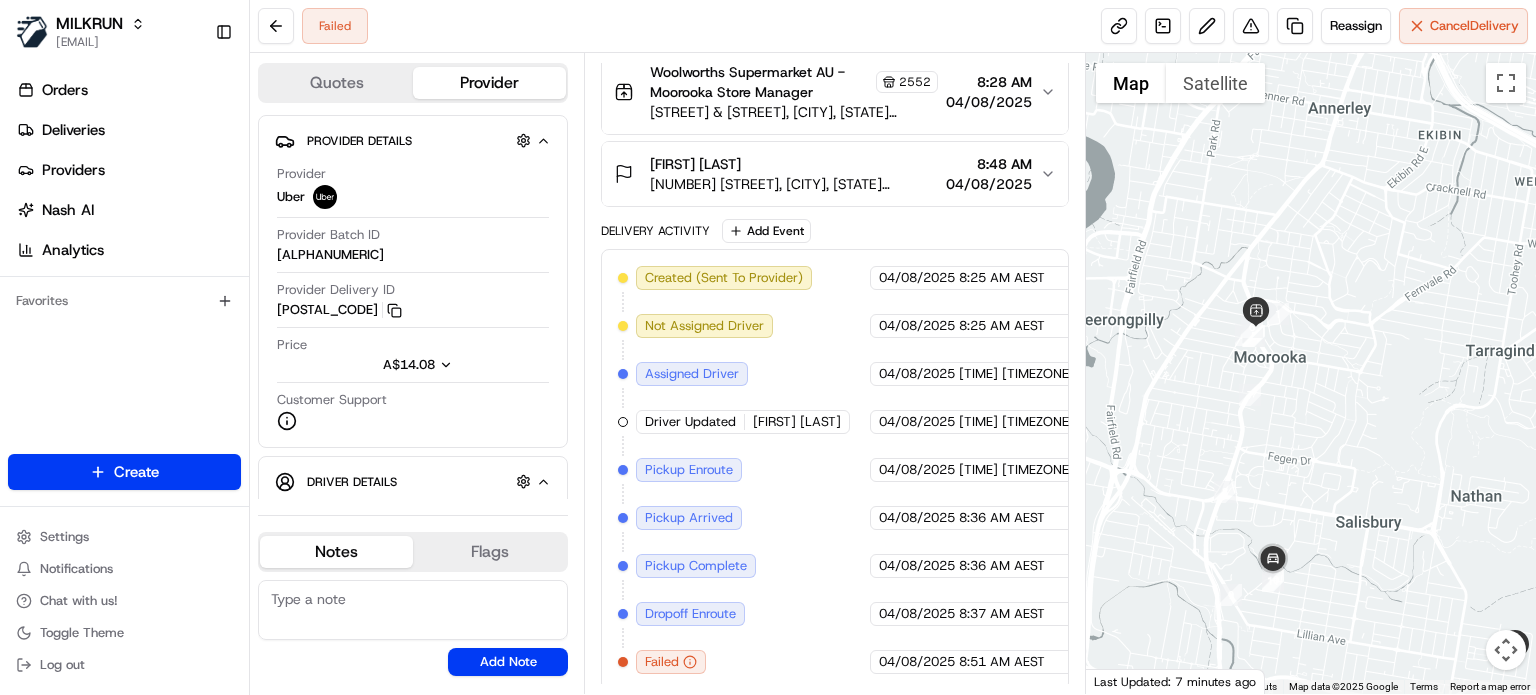 drag, startPoint x: 1259, startPoint y: 583, endPoint x: 1308, endPoint y: 311, distance: 276.37836 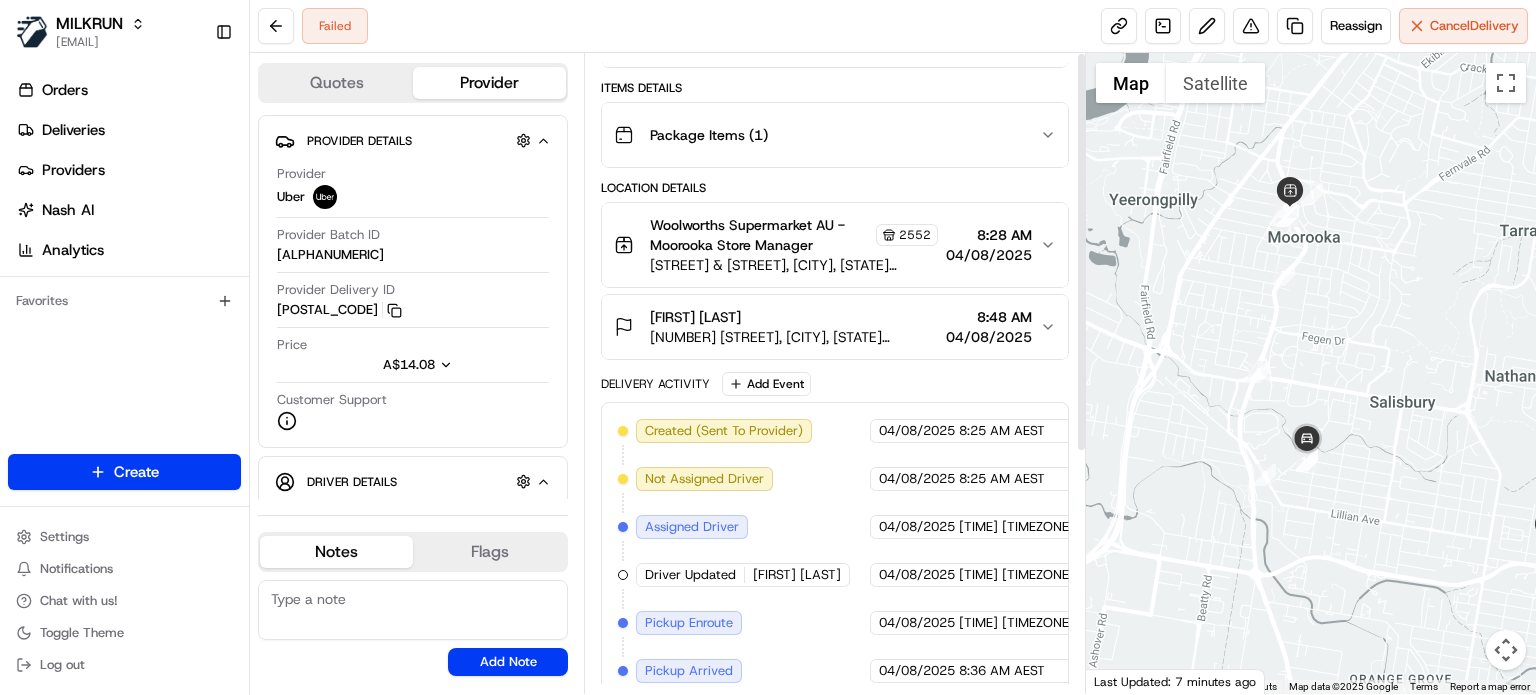 scroll, scrollTop: 0, scrollLeft: 0, axis: both 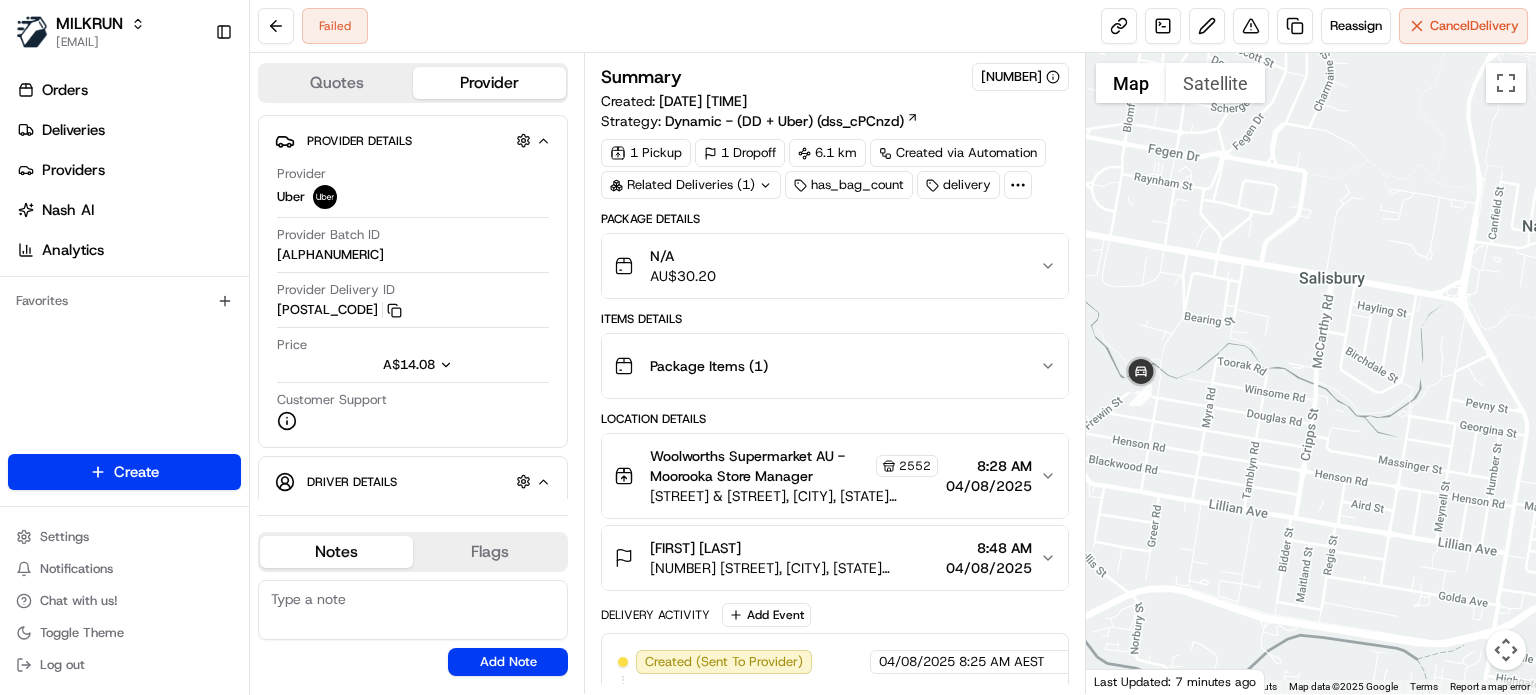 drag, startPoint x: 1431, startPoint y: 513, endPoint x: 1261, endPoint y: 446, distance: 182.72658 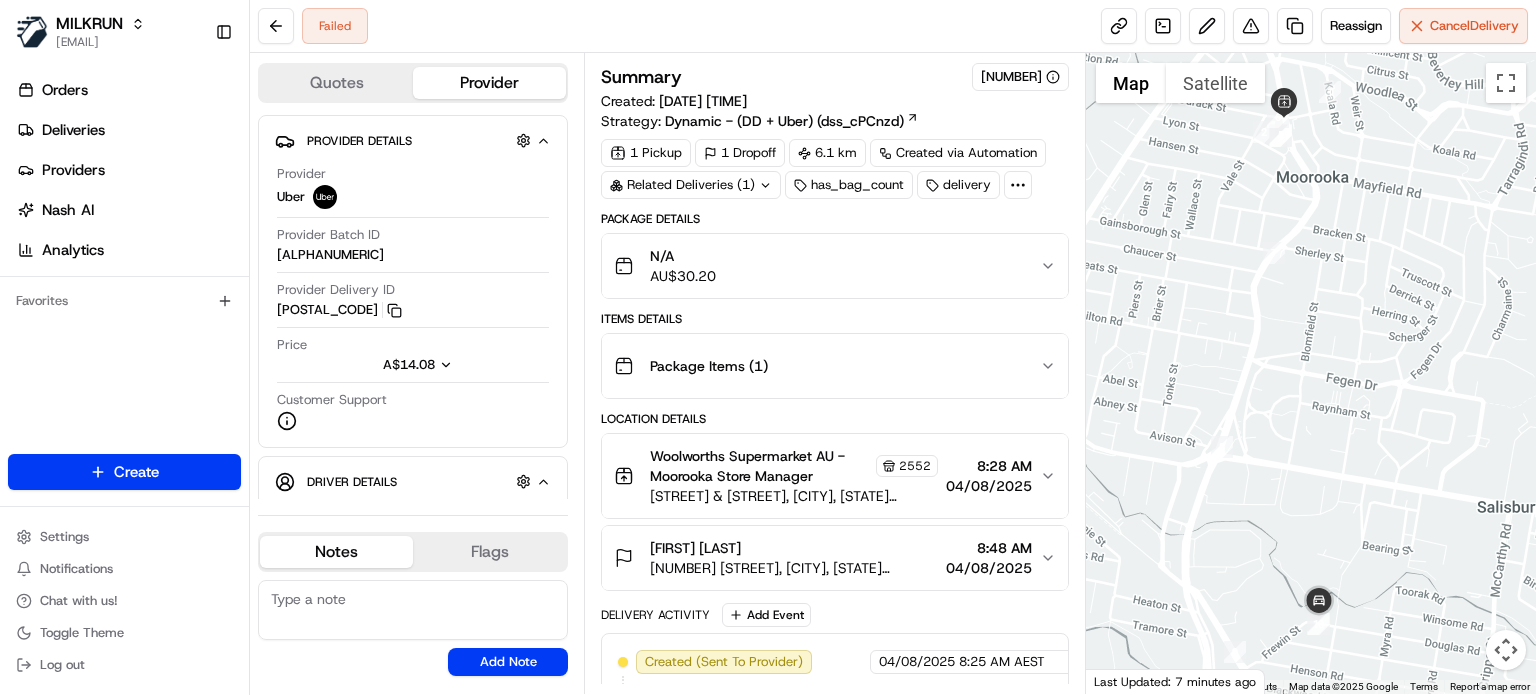 drag, startPoint x: 1223, startPoint y: 421, endPoint x: 1403, endPoint y: 661, distance: 300 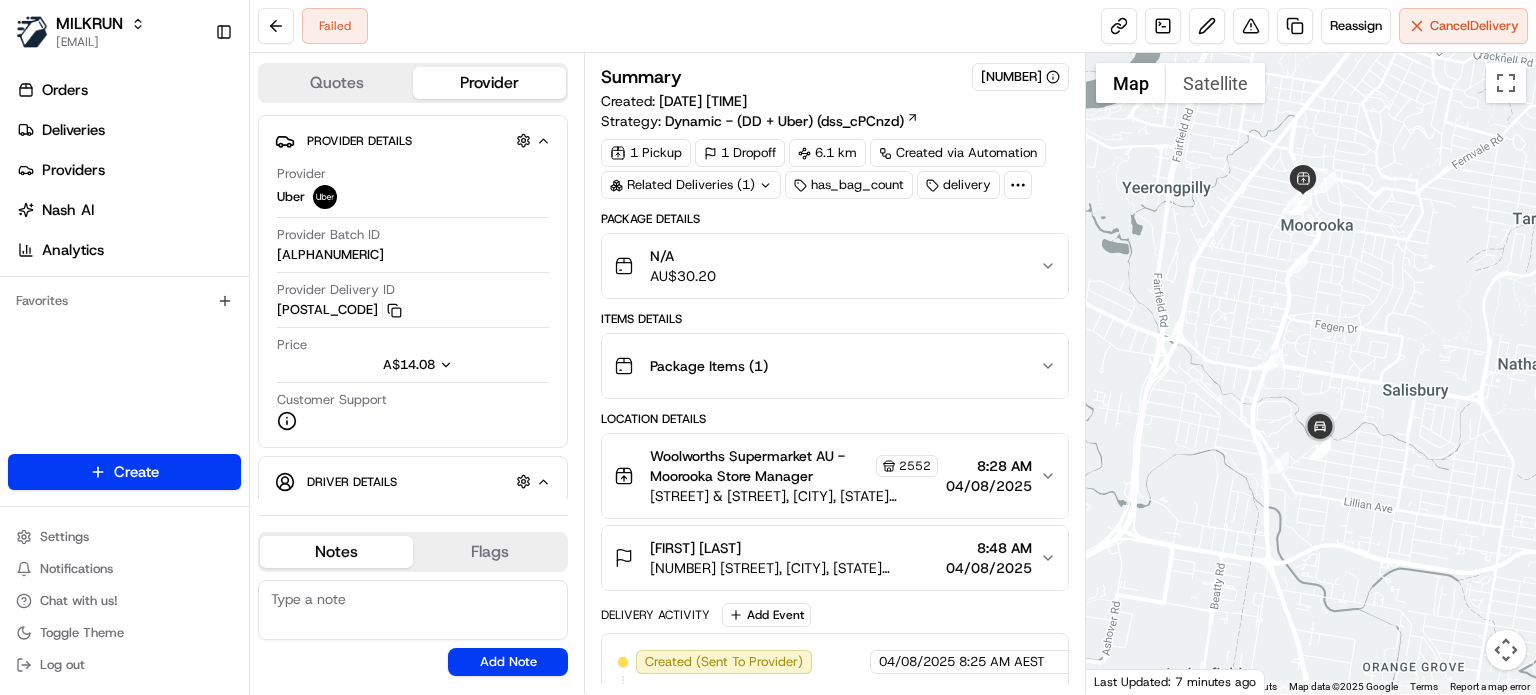 drag, startPoint x: 1396, startPoint y: 442, endPoint x: 1357, endPoint y: 349, distance: 100.84642 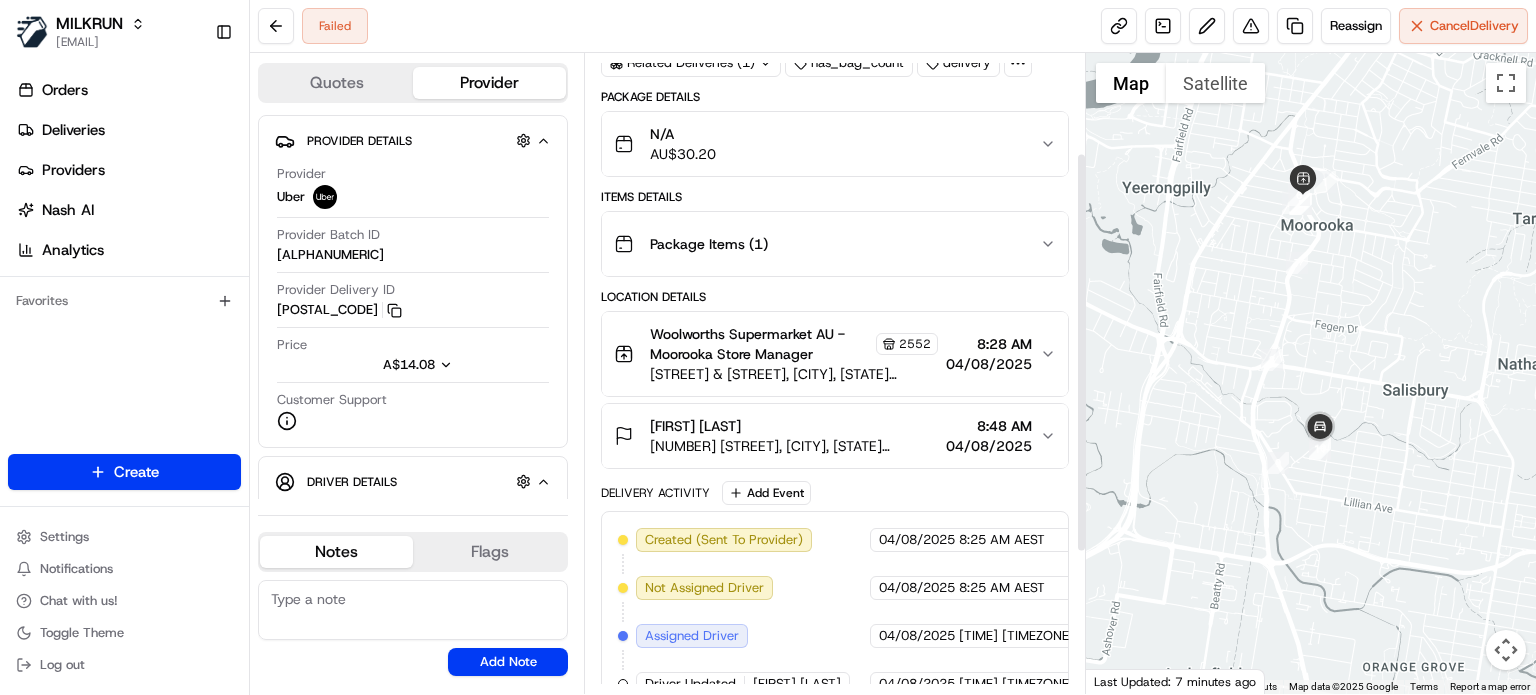 scroll, scrollTop: 384, scrollLeft: 0, axis: vertical 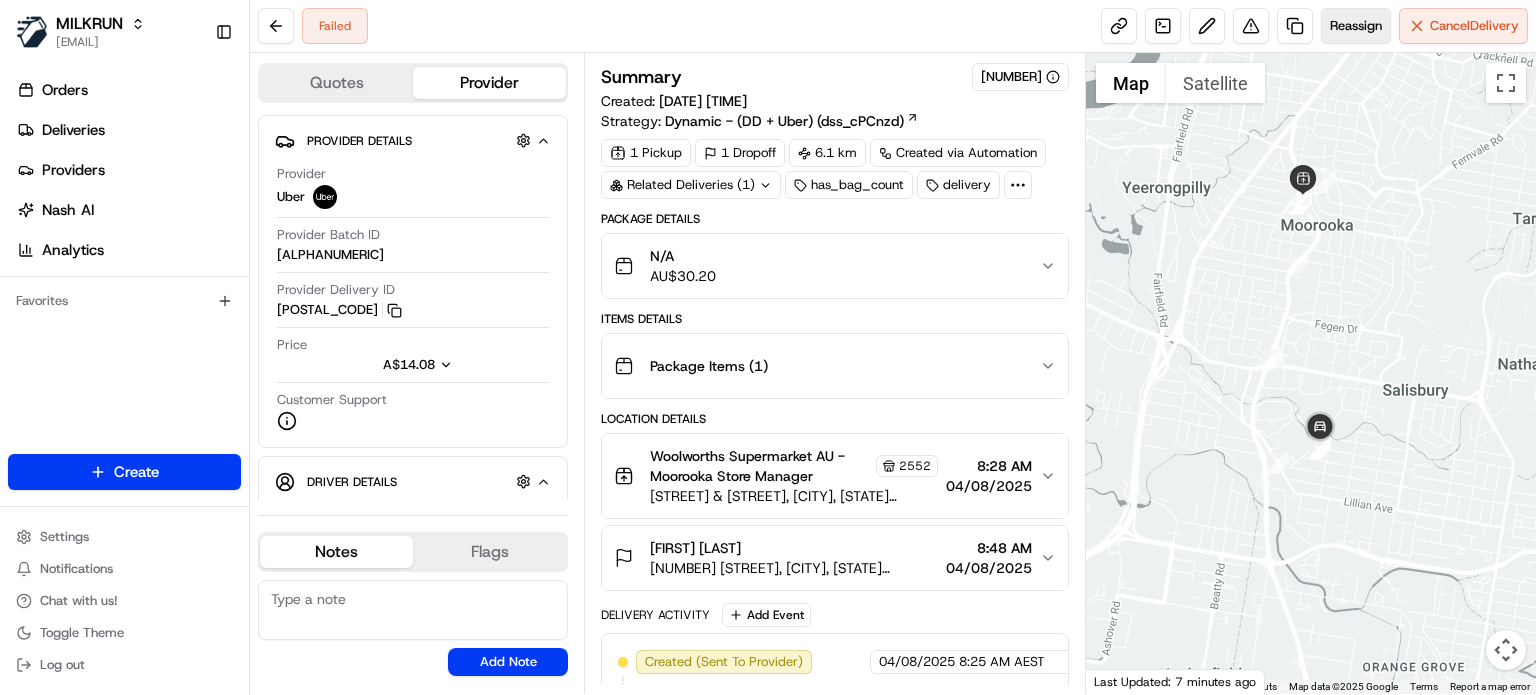 click on "Reassign" at bounding box center (1356, 26) 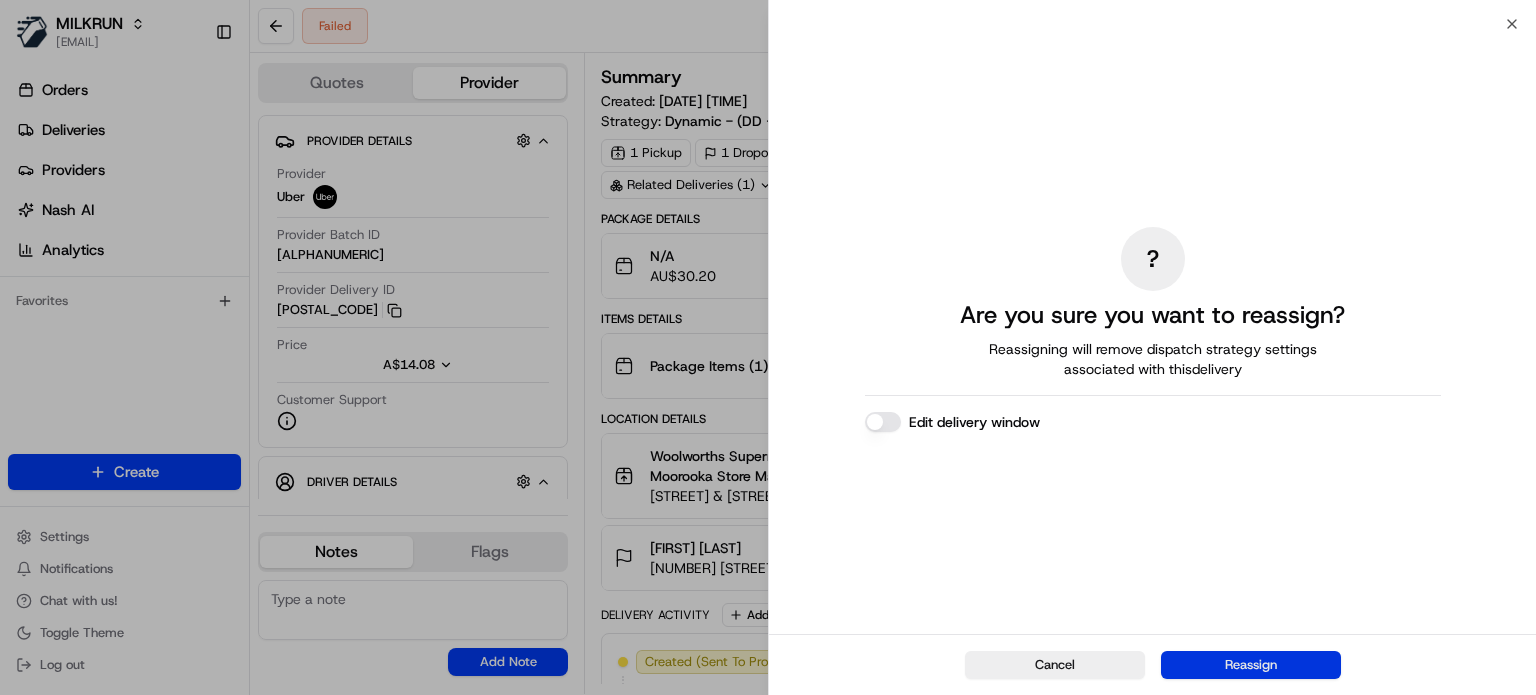 click on "Reassign" at bounding box center (1251, 665) 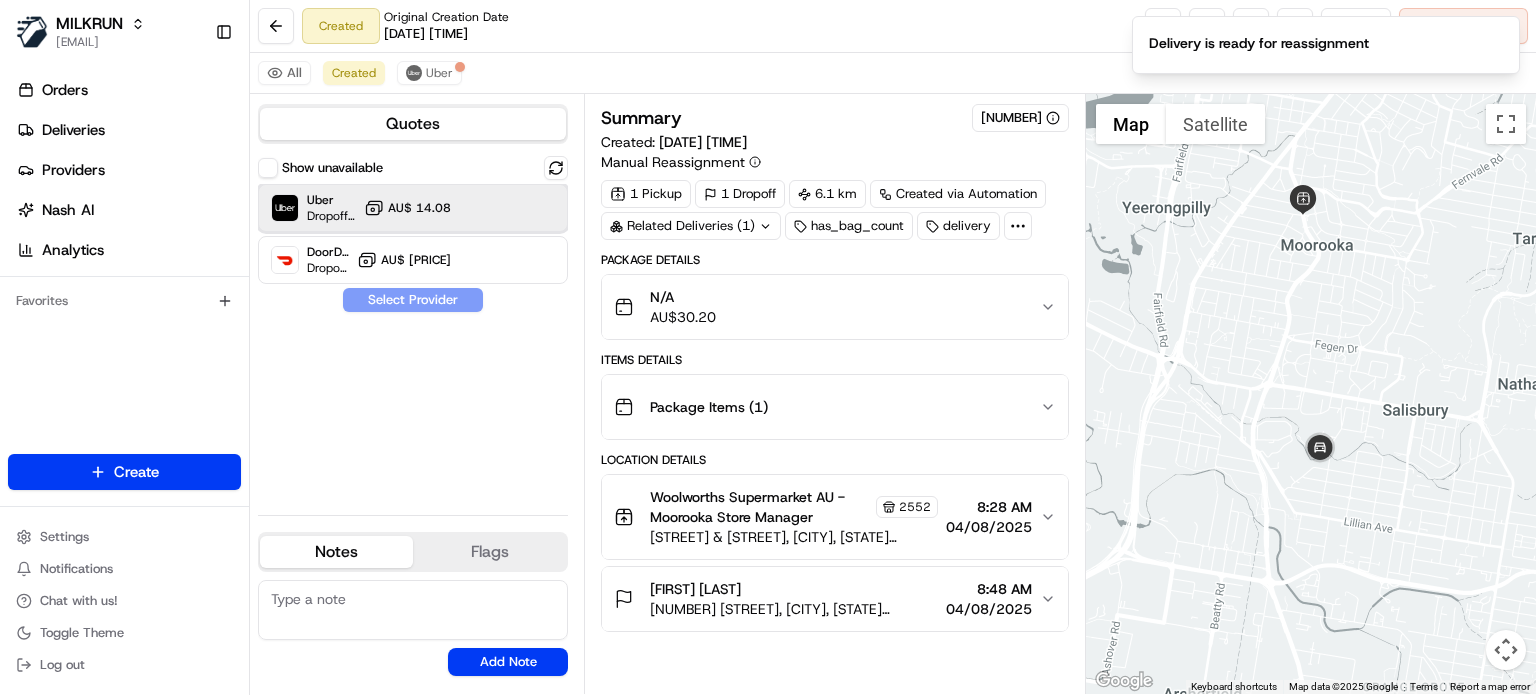 click on "Uber Dropoff ETA   33 minutes AU$   14.08" at bounding box center (413, 208) 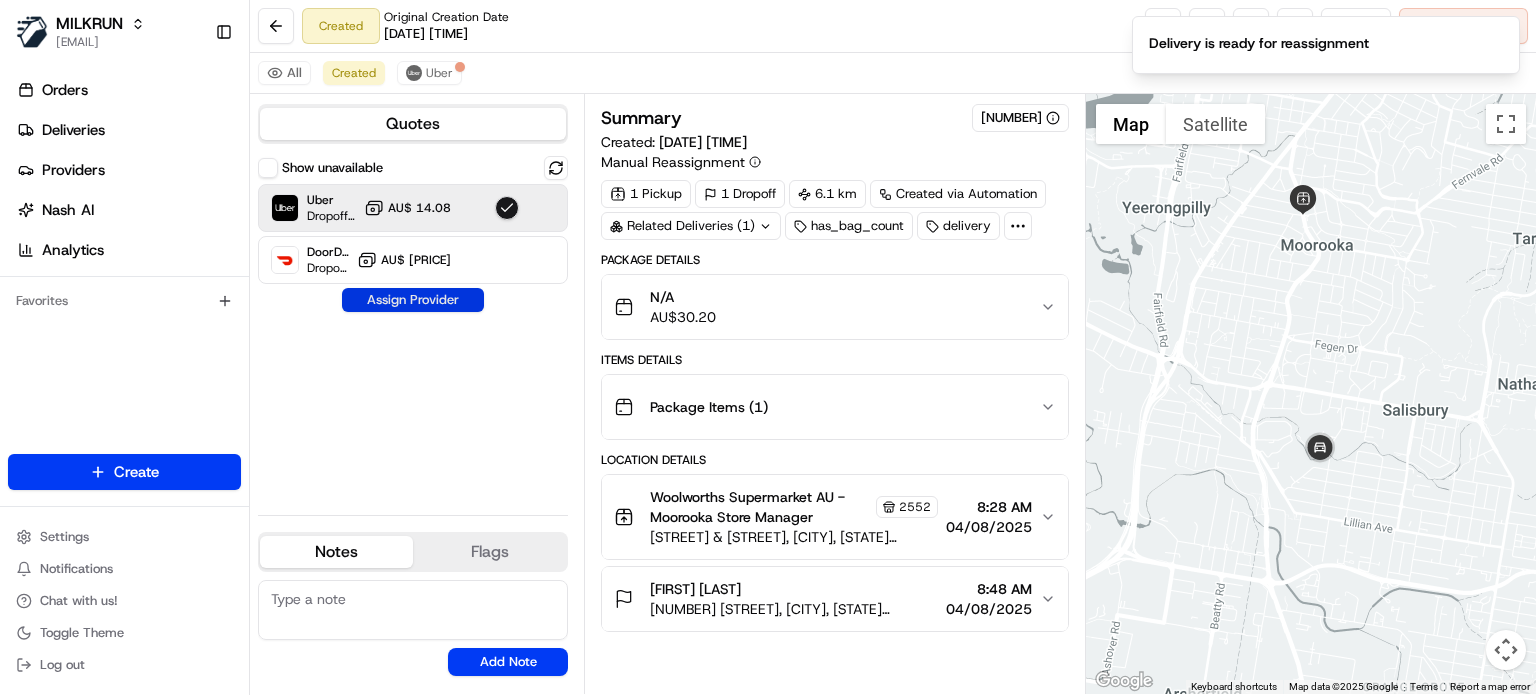 click on "Assign Provider" at bounding box center (413, 300) 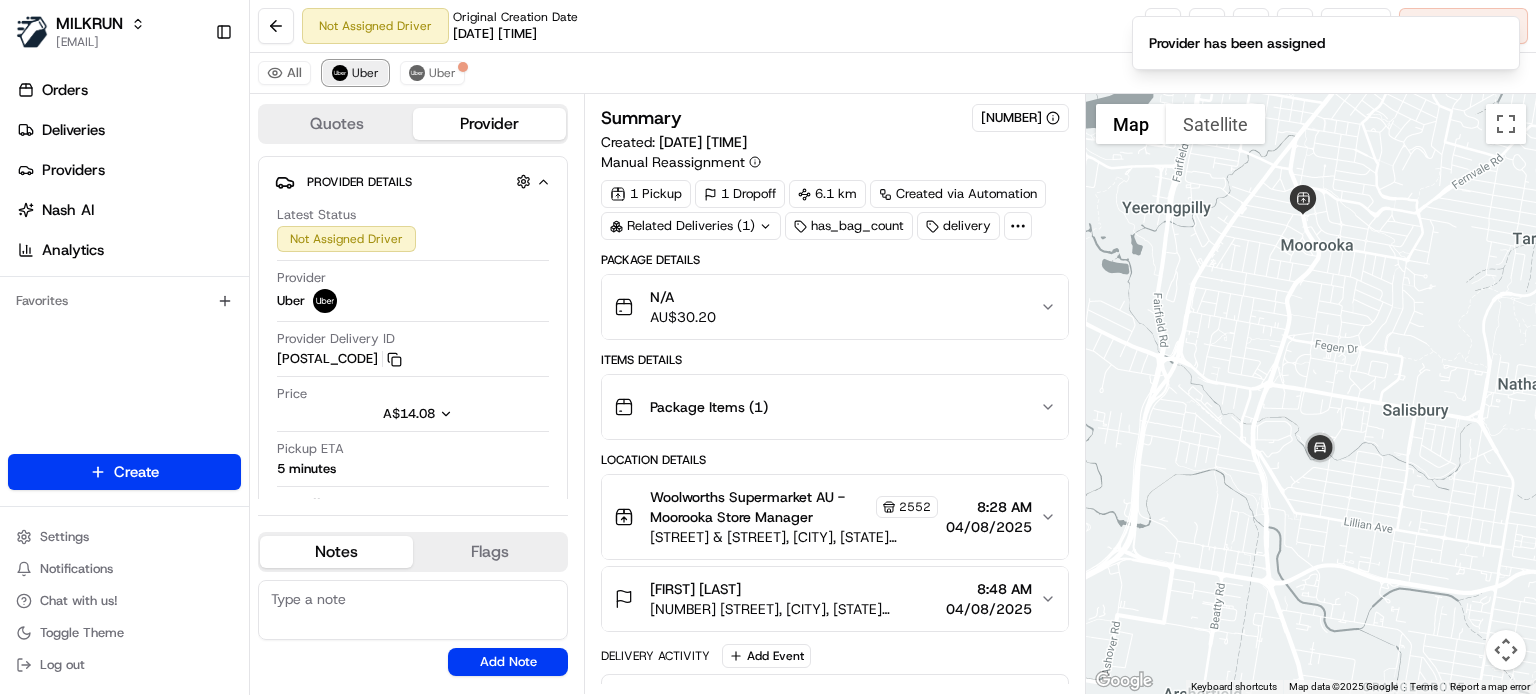 click on "Uber" at bounding box center (365, 73) 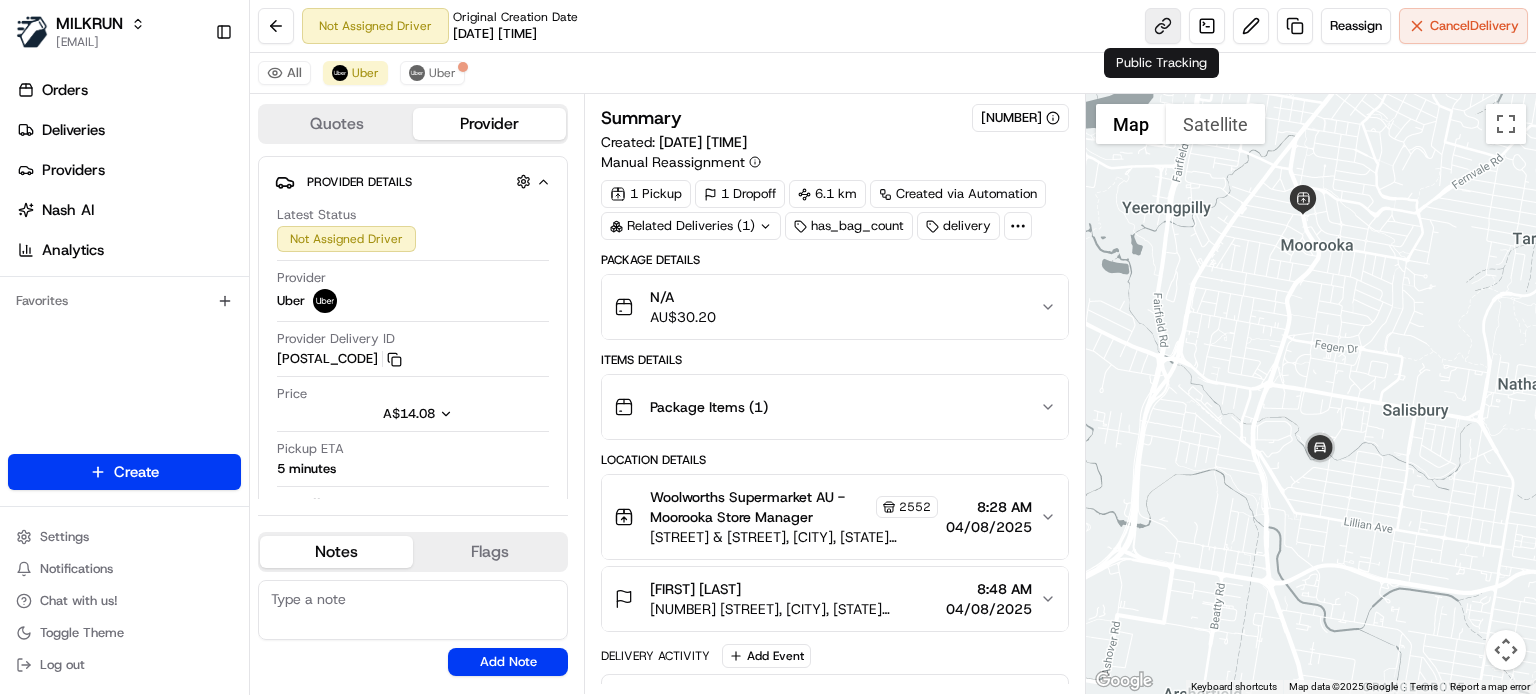 click at bounding box center (1163, 26) 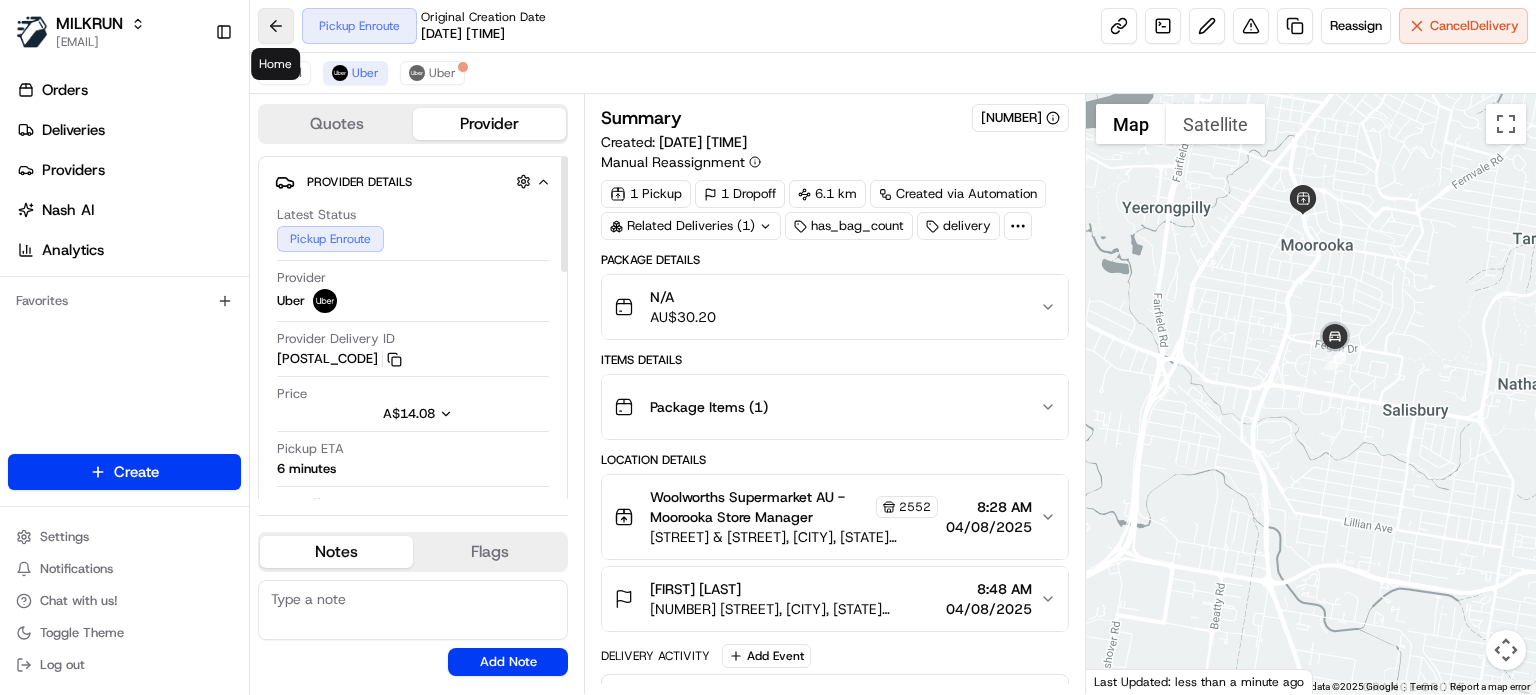 click at bounding box center (276, 26) 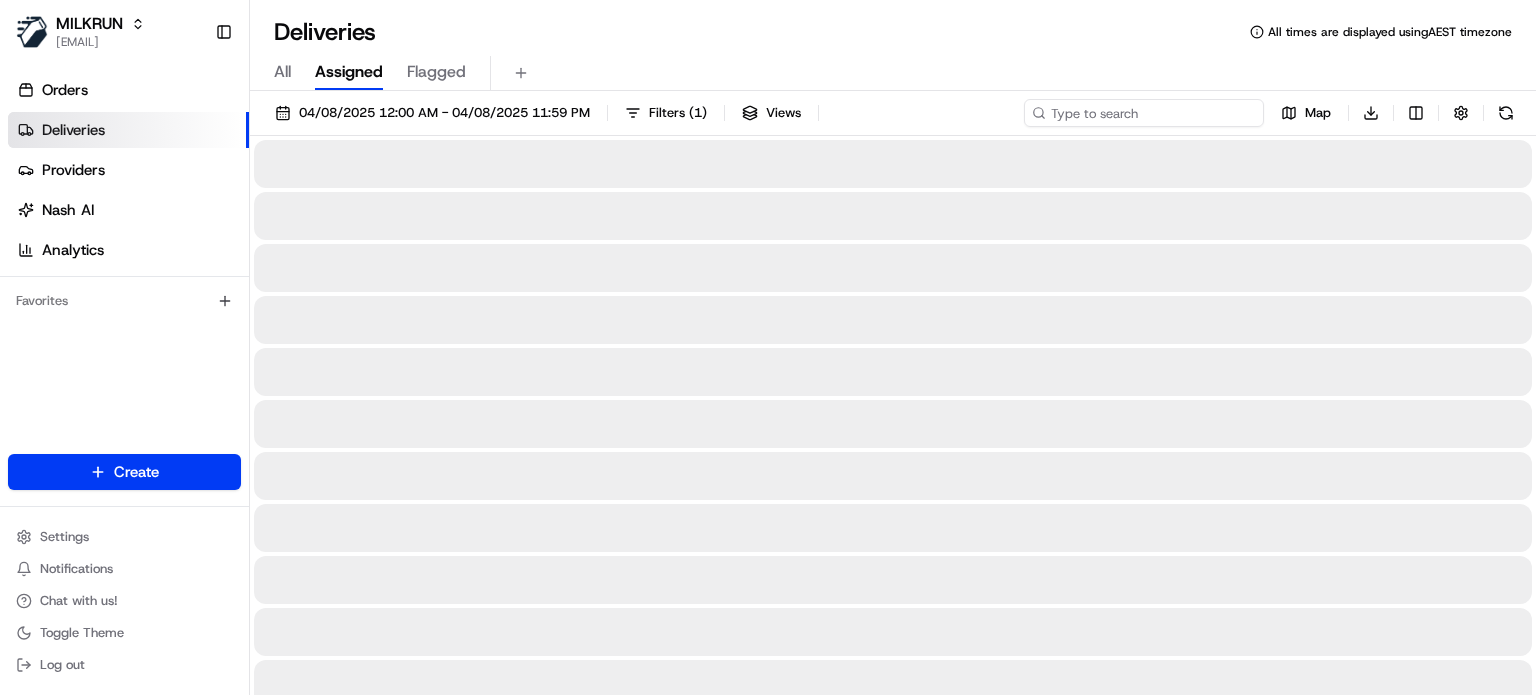 click at bounding box center (1144, 113) 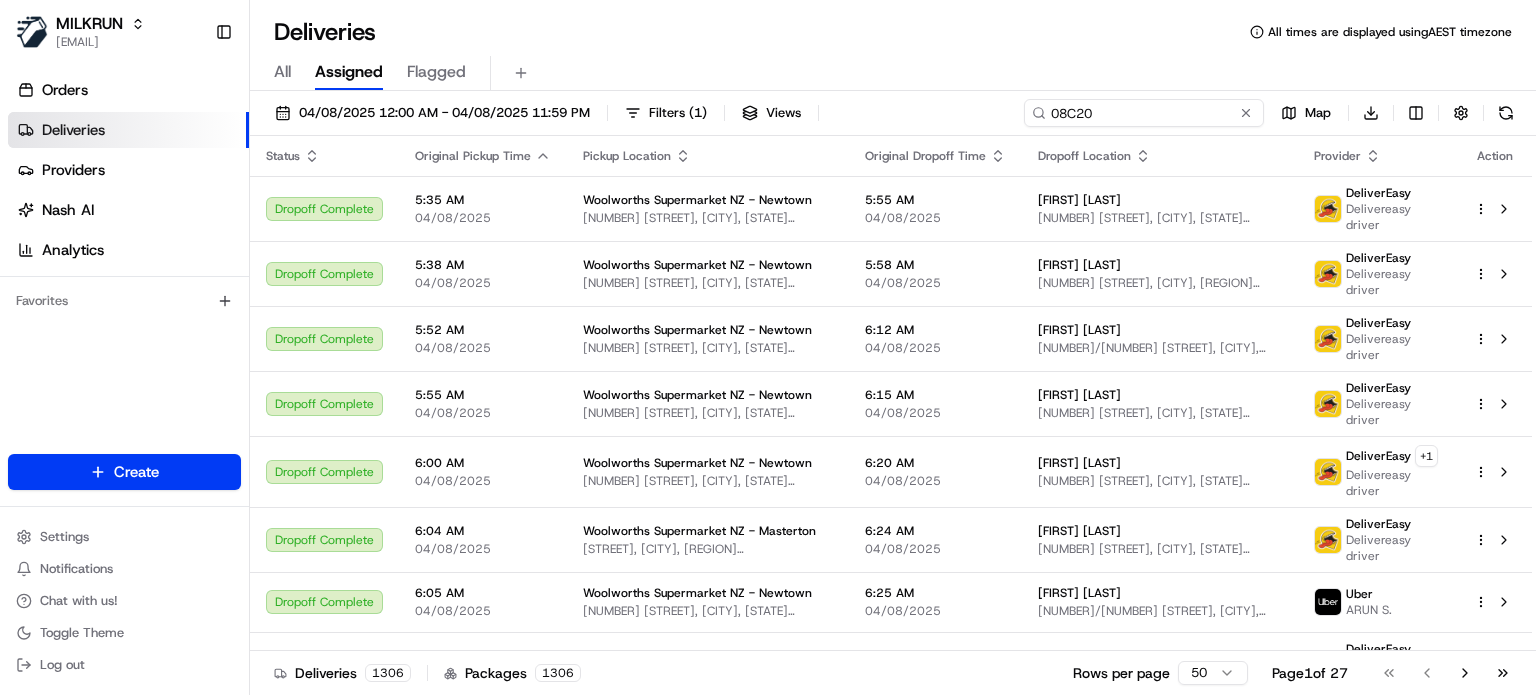 type on "08C20" 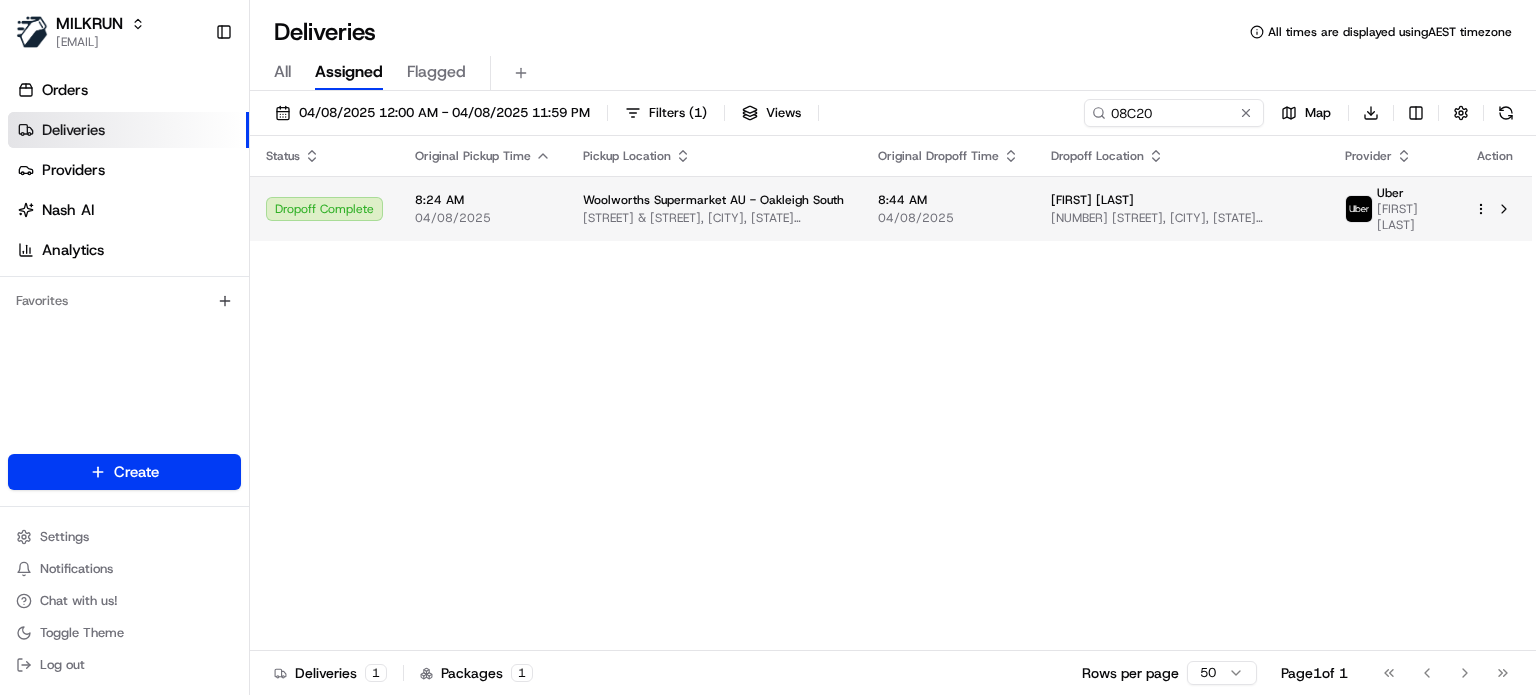 click on "04/08/2025" at bounding box center (948, 218) 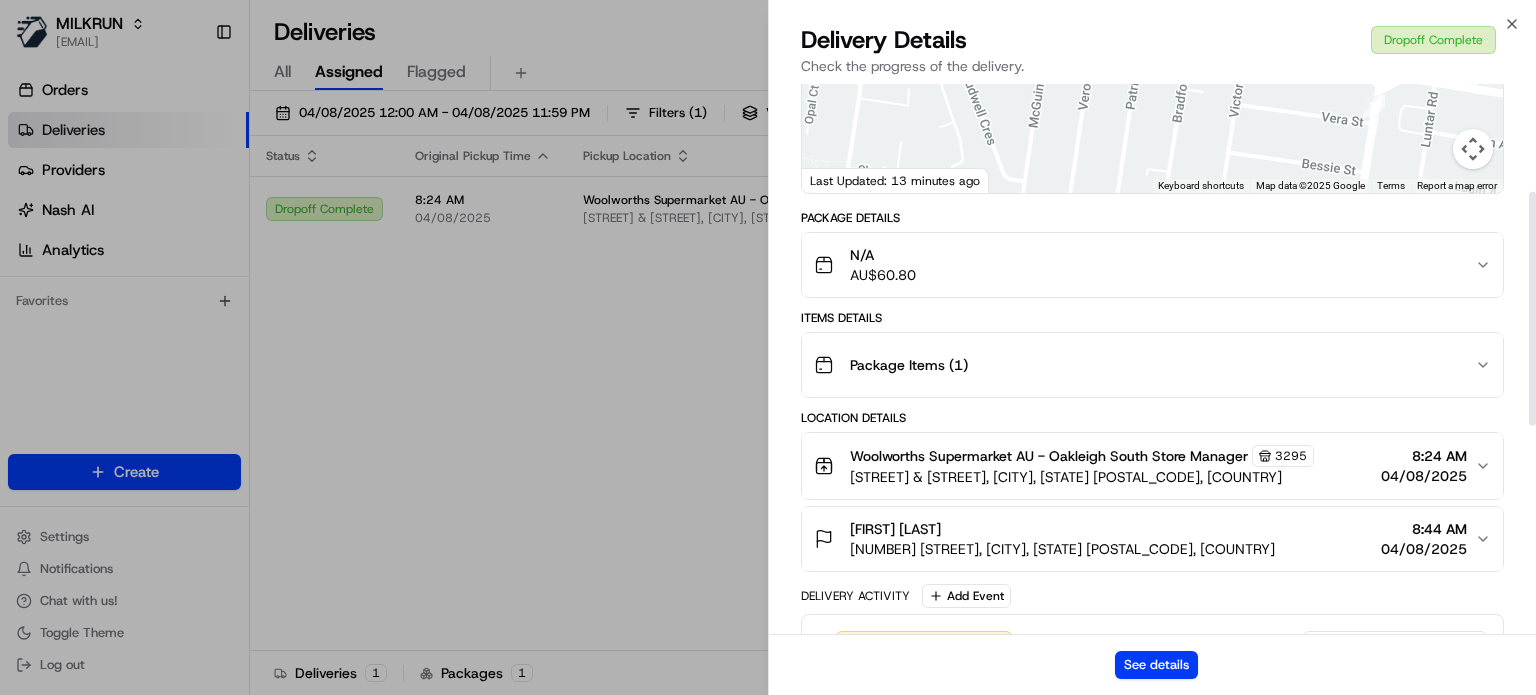 scroll, scrollTop: 300, scrollLeft: 0, axis: vertical 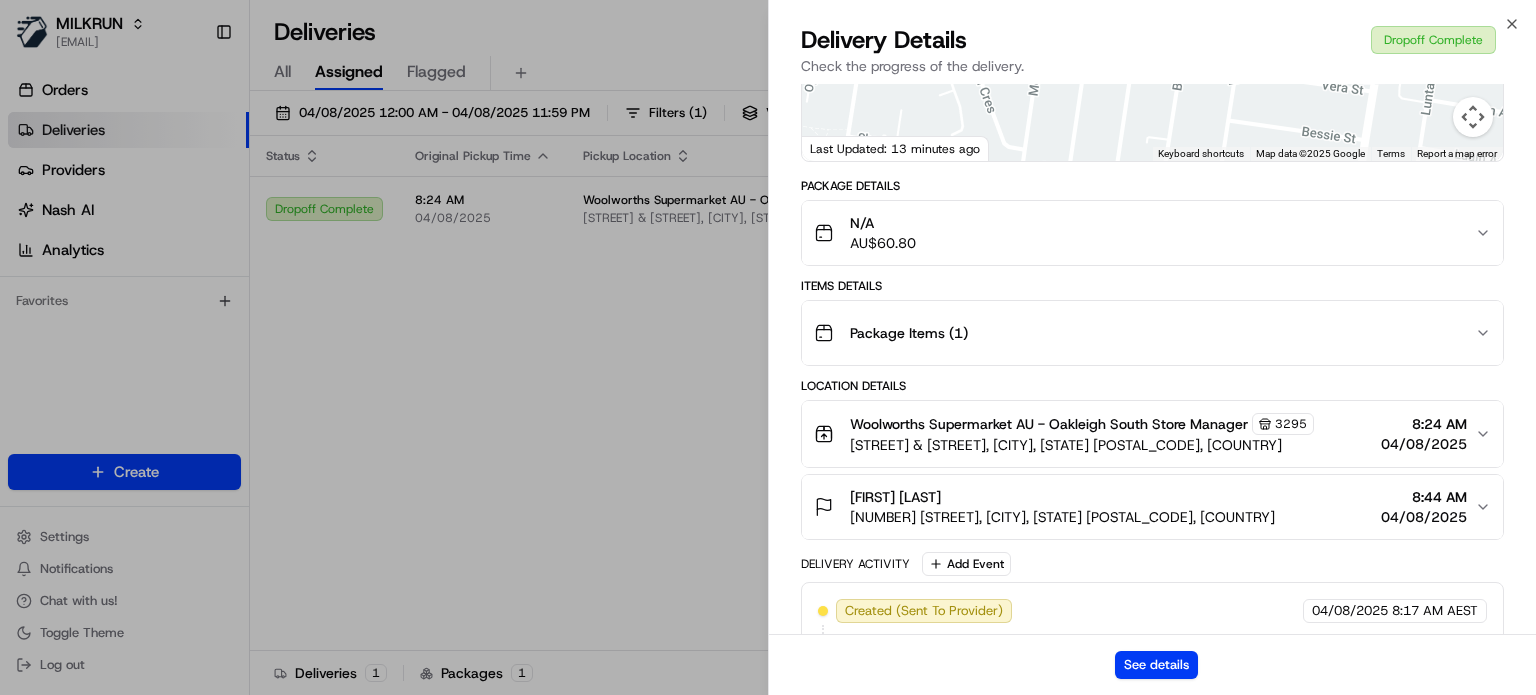 drag, startPoint x: 952, startPoint y: 497, endPoint x: 851, endPoint y: 493, distance: 101.07918 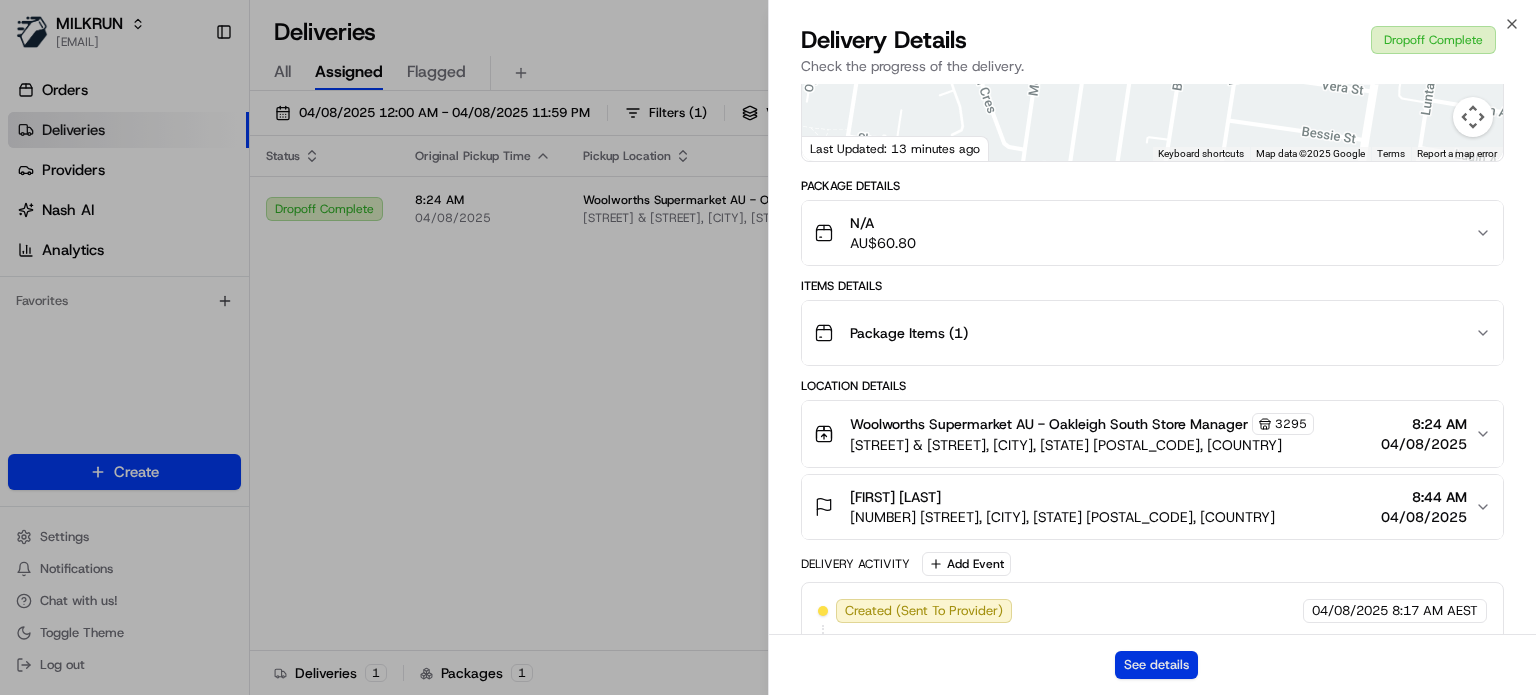 click on "See details" at bounding box center (1156, 665) 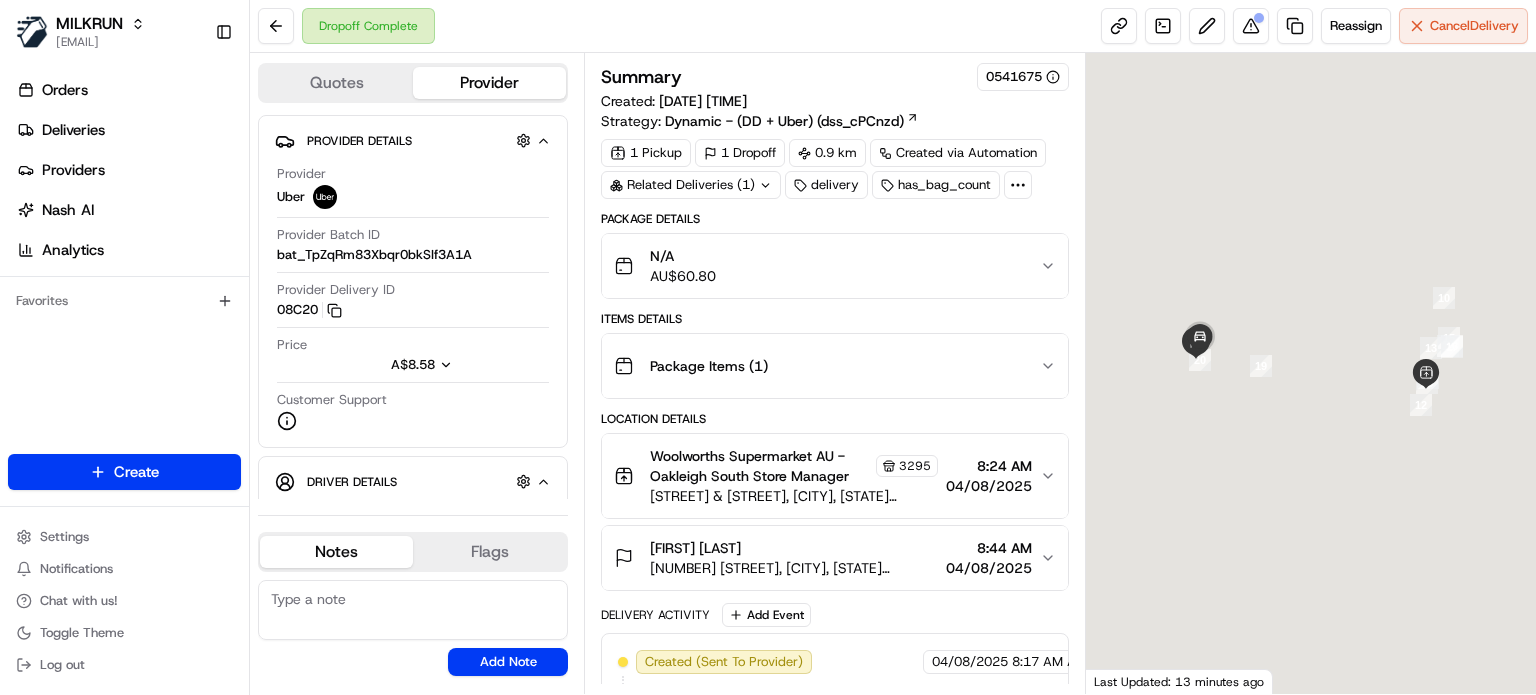 scroll, scrollTop: 0, scrollLeft: 0, axis: both 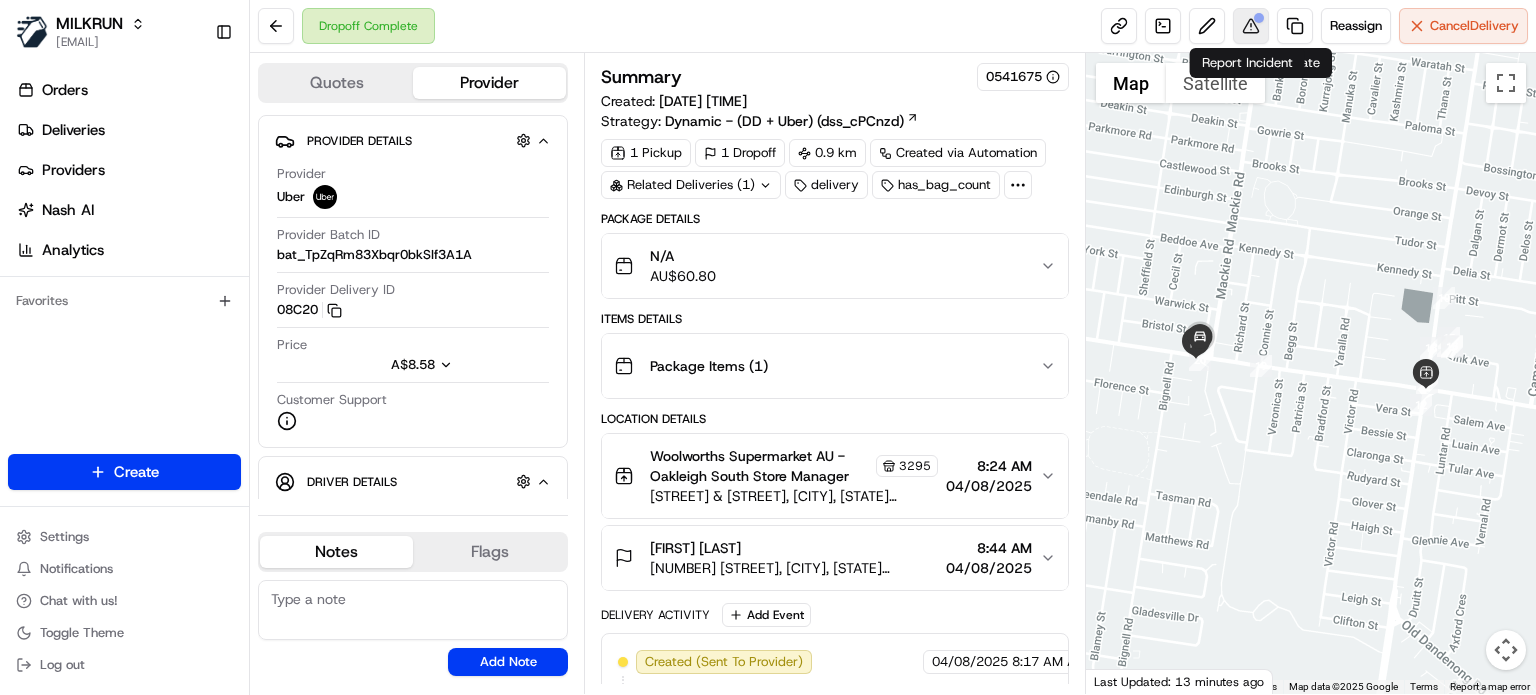 click at bounding box center [1251, 26] 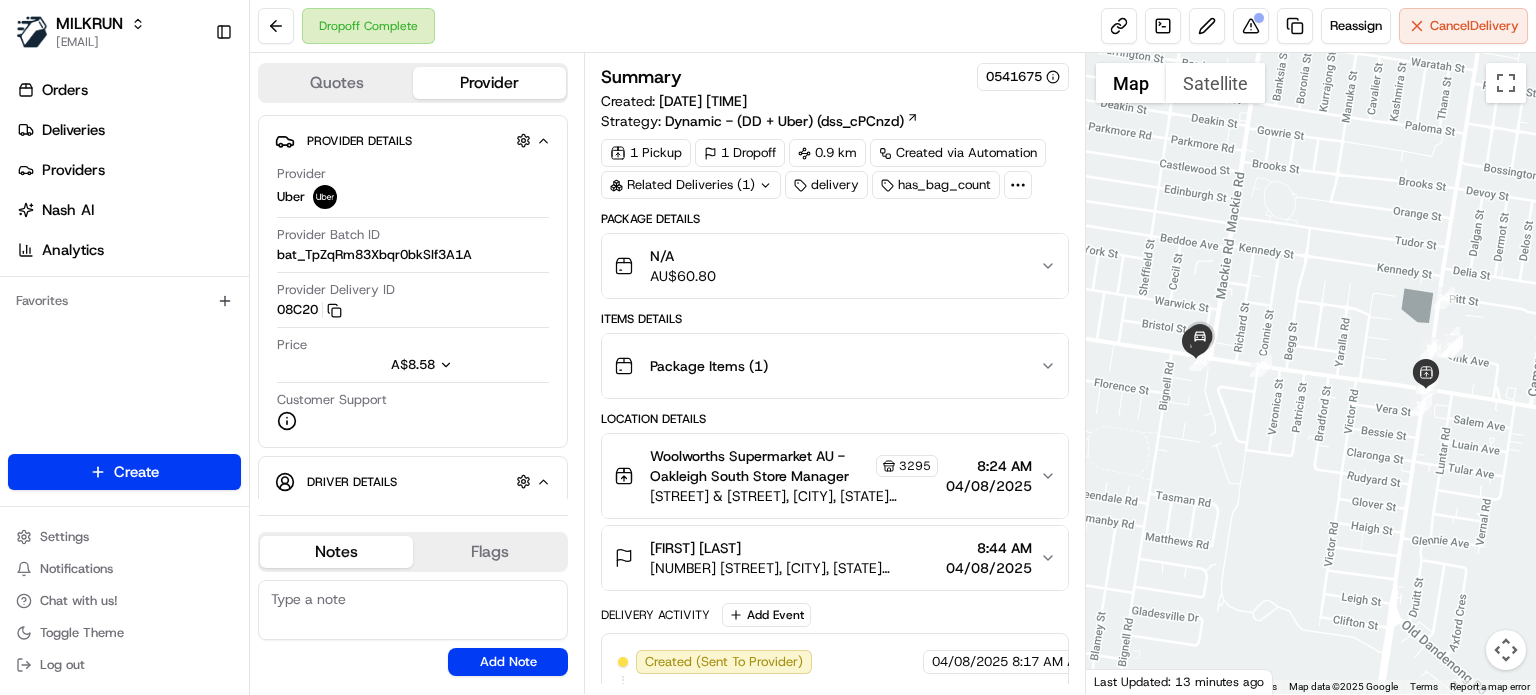 drag, startPoint x: 755, startPoint y: 540, endPoint x: 638, endPoint y: 544, distance: 117.06836 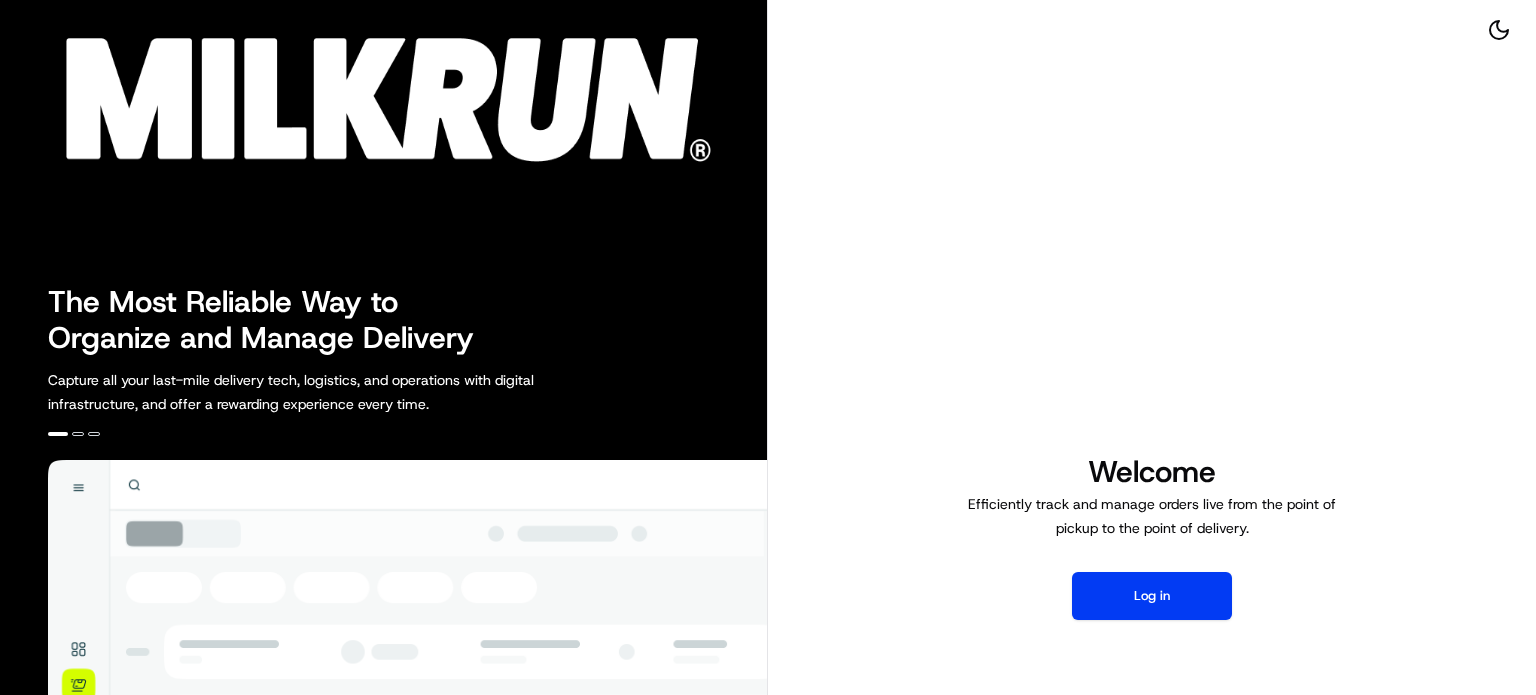 scroll, scrollTop: 0, scrollLeft: 0, axis: both 